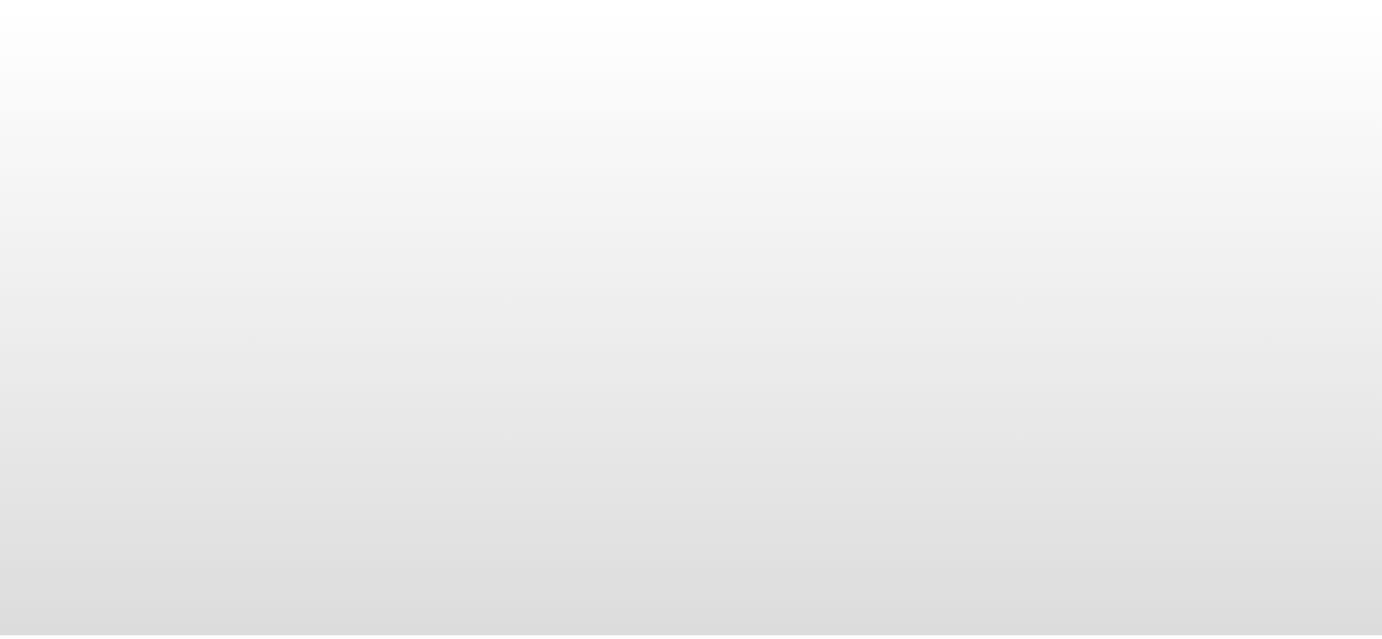 scroll, scrollTop: 0, scrollLeft: 0, axis: both 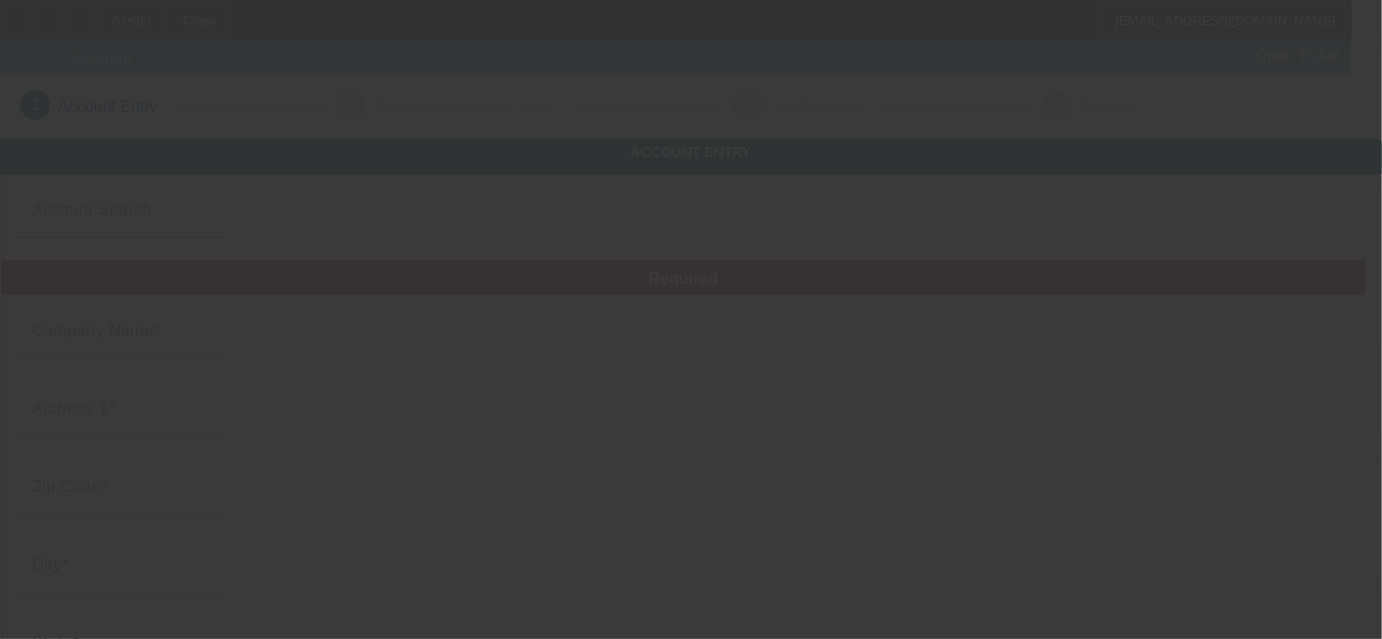 type on "[DATE]" 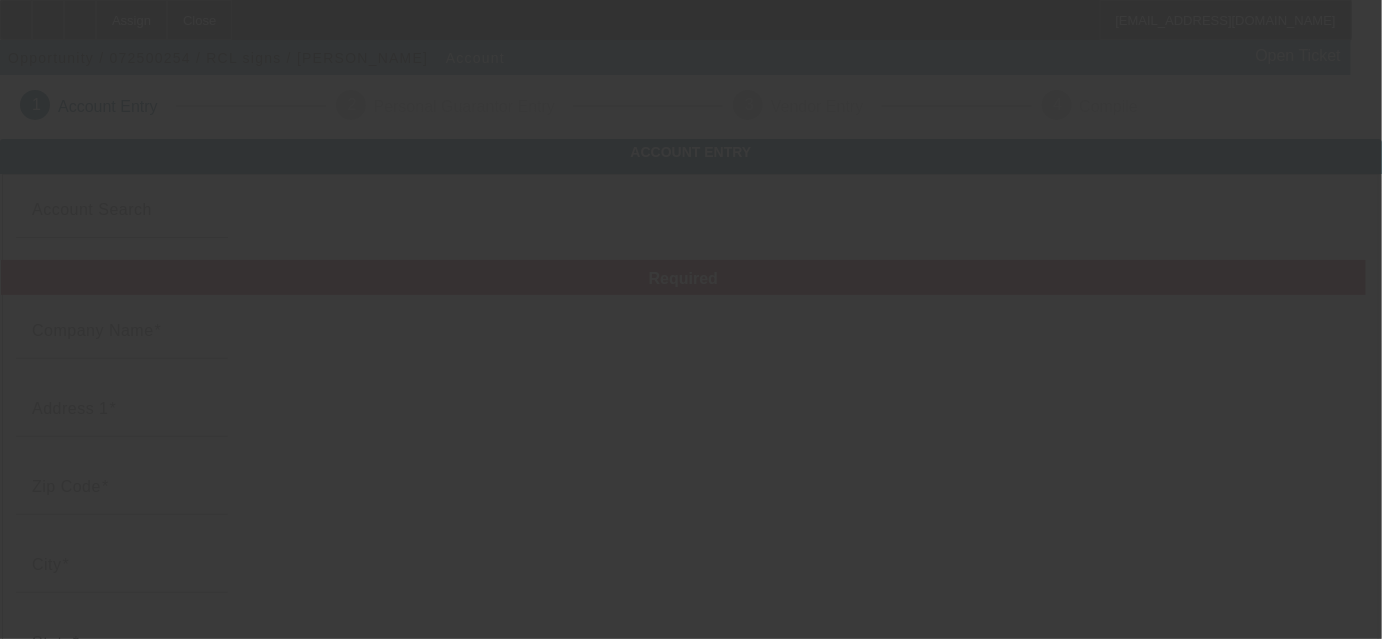 type on "RCL signs" 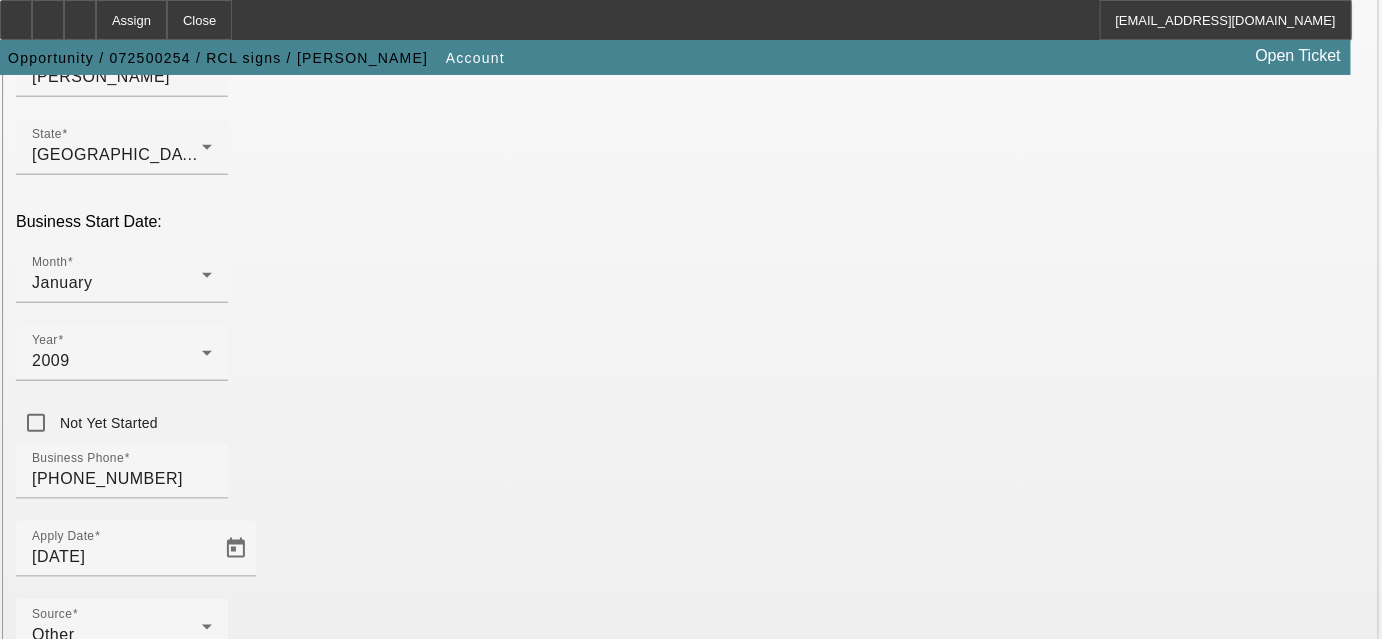 scroll, scrollTop: 636, scrollLeft: 0, axis: vertical 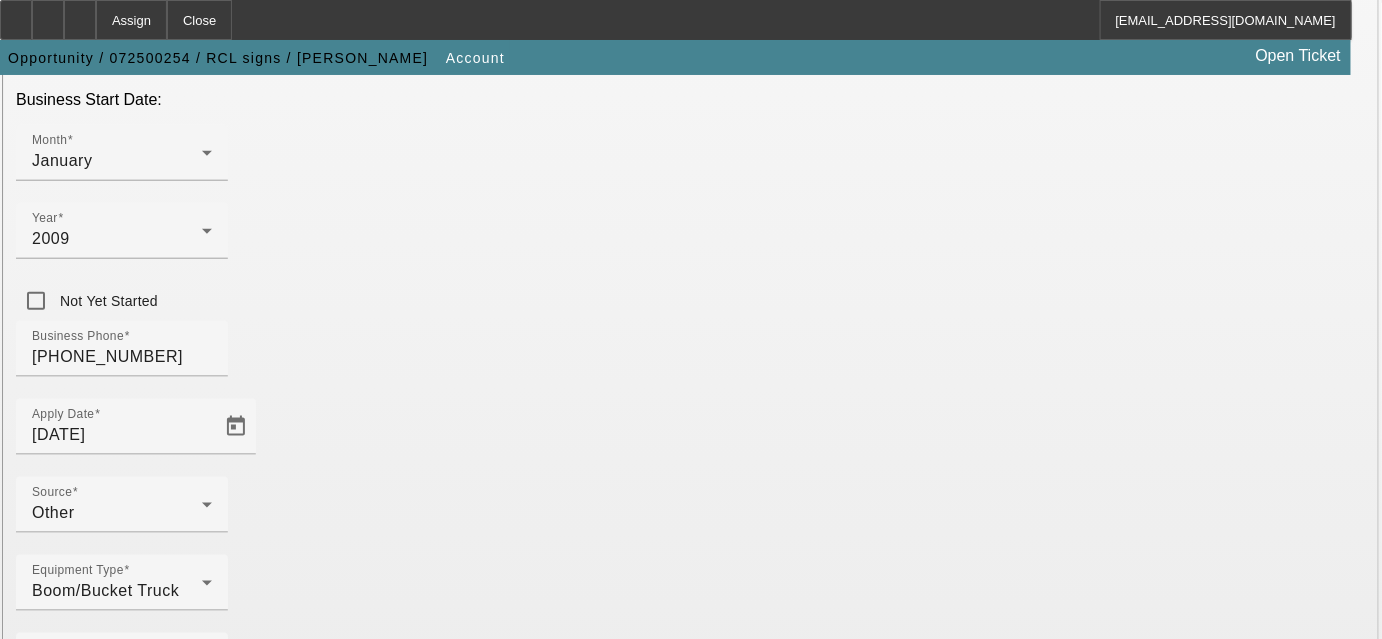 click on "Submit" at bounding box center (28, 1910) 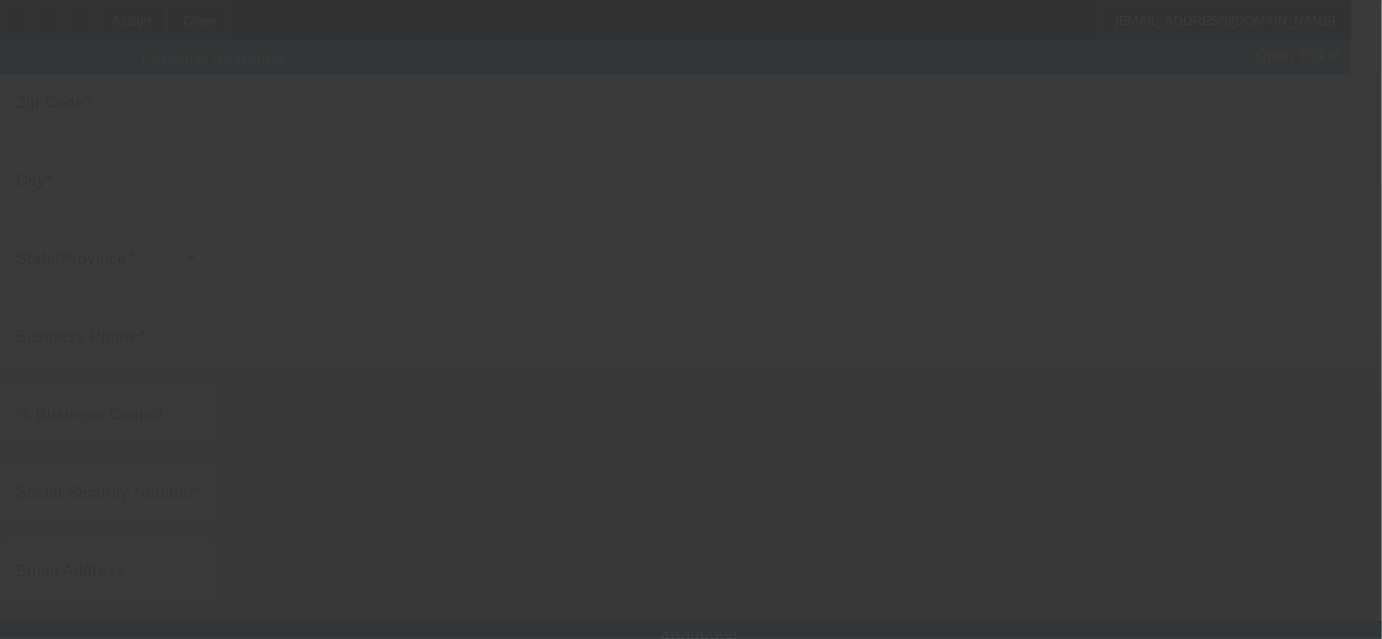 scroll, scrollTop: 0, scrollLeft: 0, axis: both 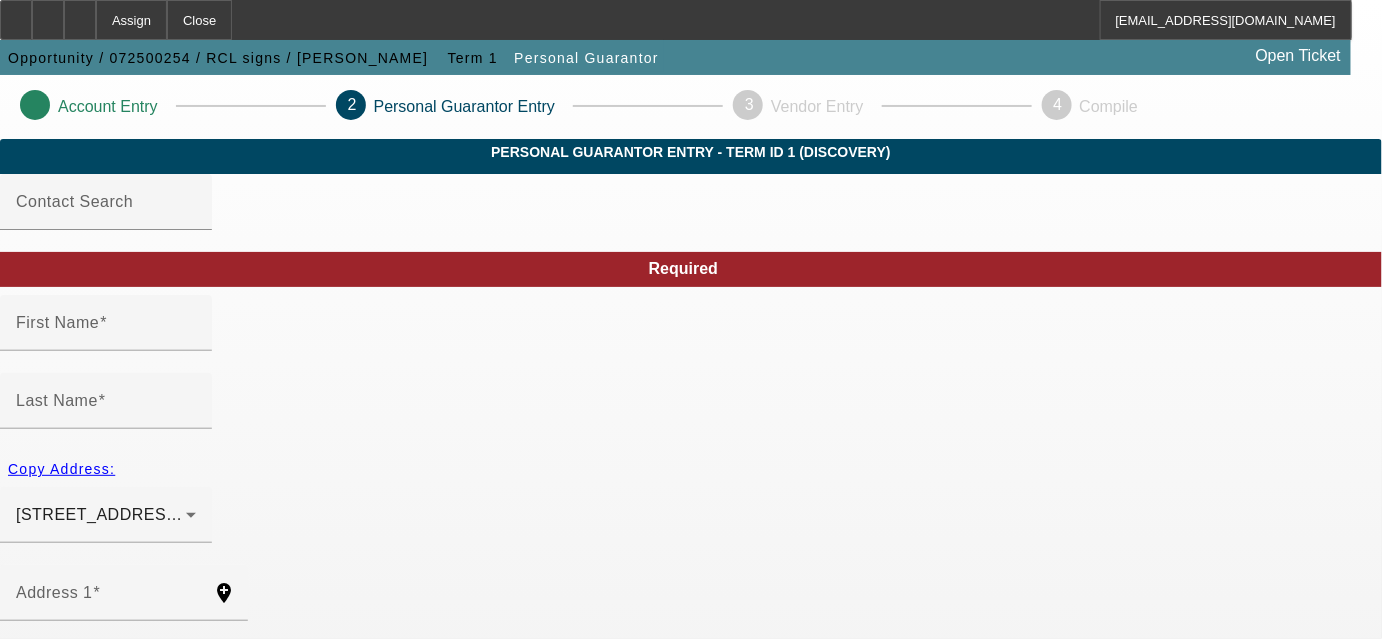 type on "[PERSON_NAME]" 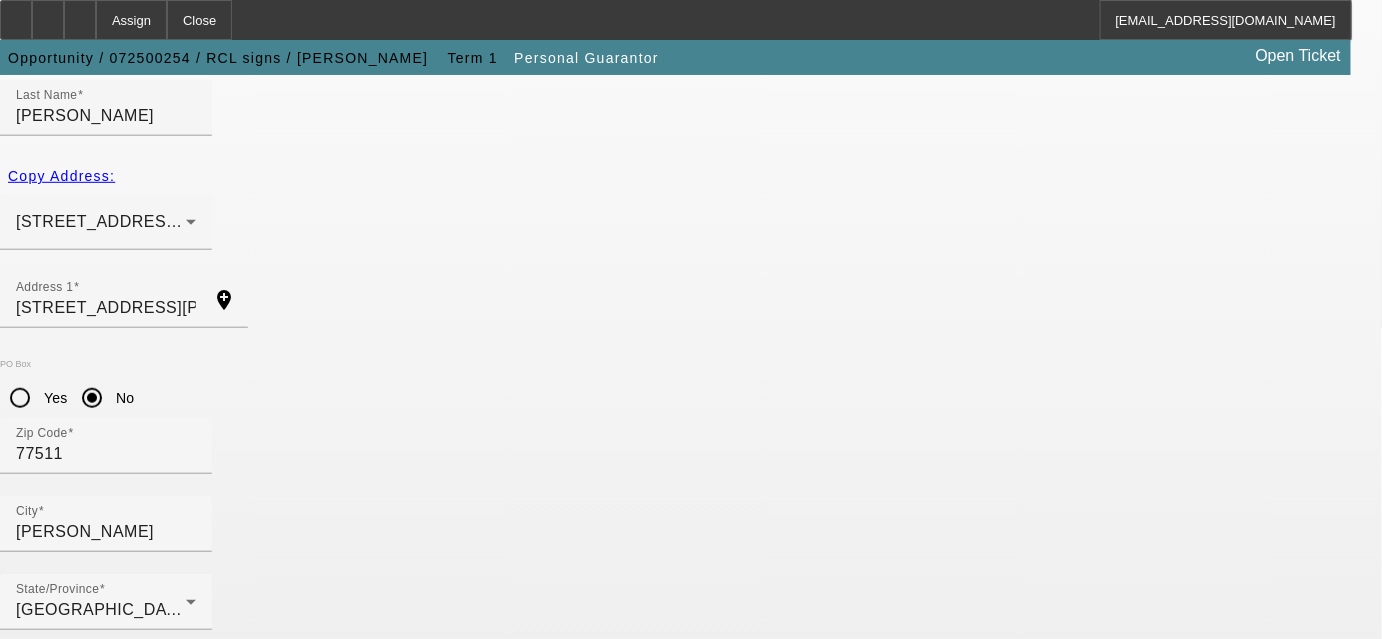 scroll, scrollTop: 344, scrollLeft: 0, axis: vertical 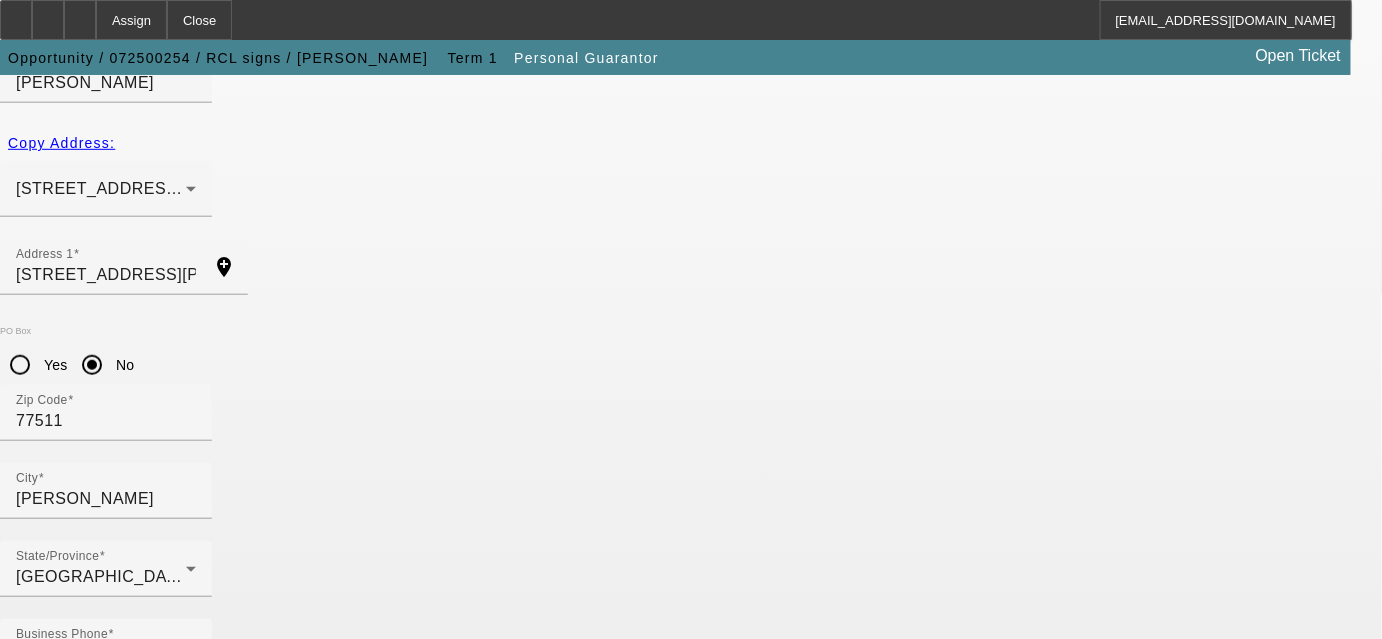 click on "Submit" at bounding box center [28, 1764] 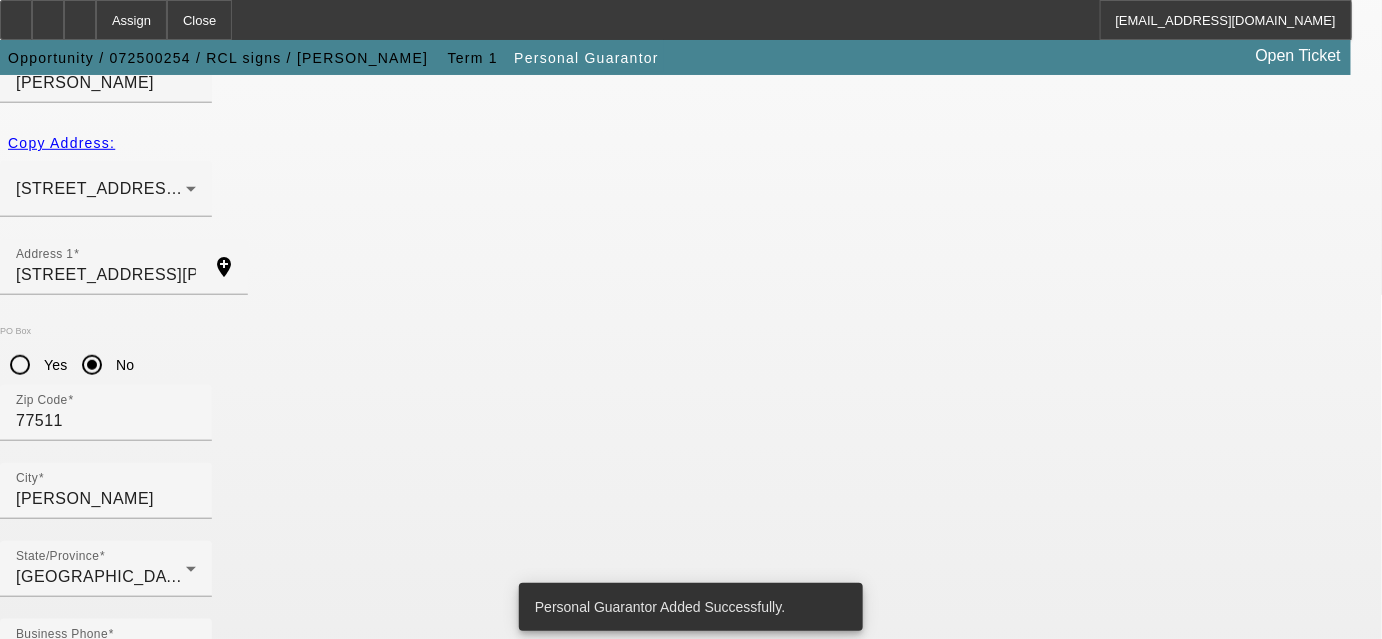 scroll, scrollTop: 0, scrollLeft: 0, axis: both 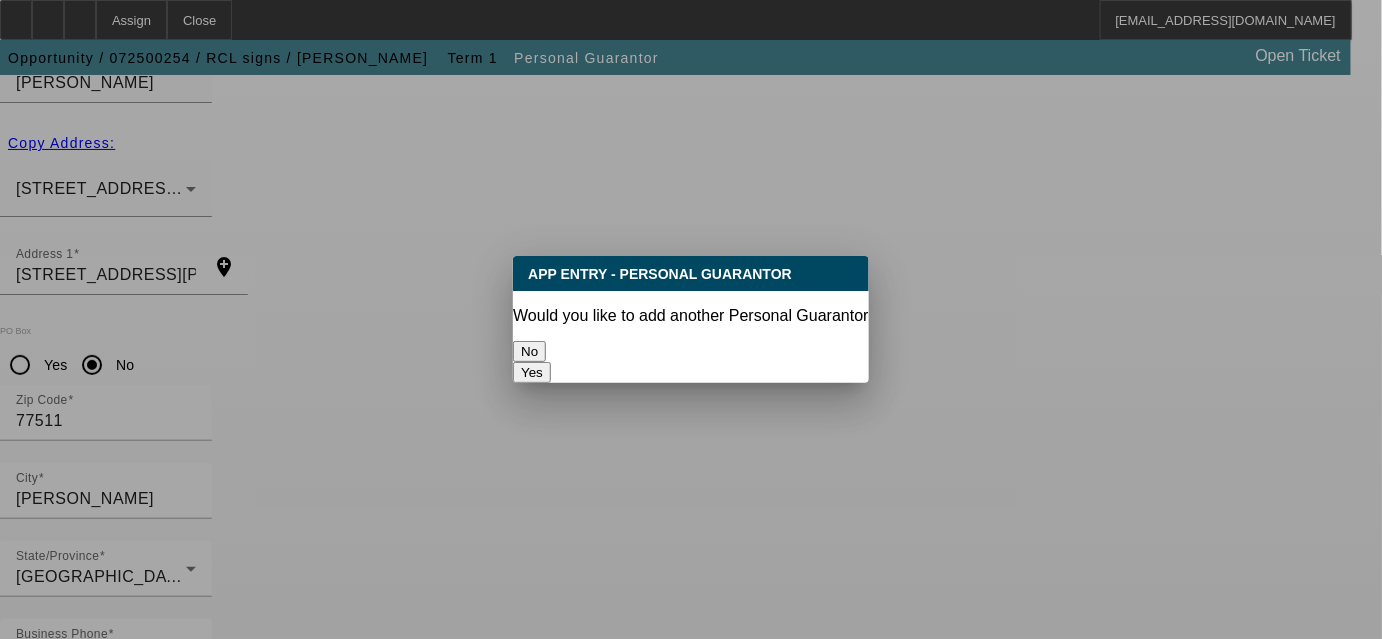 click on "No" at bounding box center (529, 351) 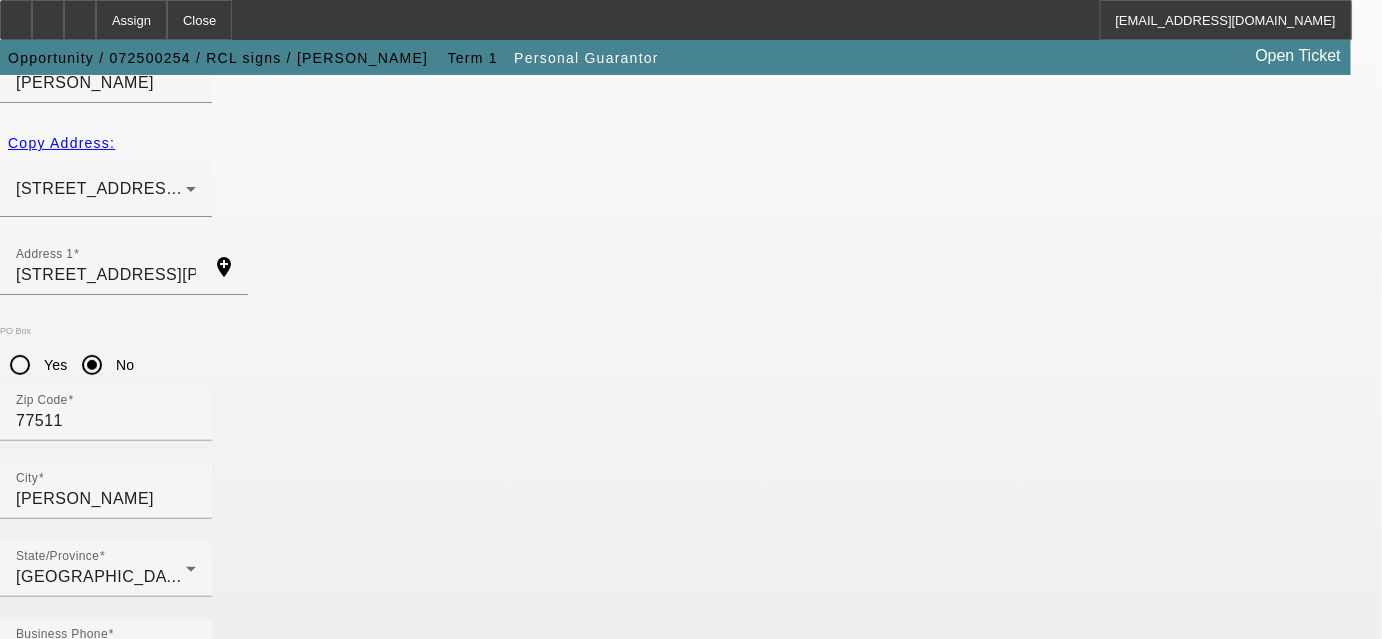 scroll, scrollTop: 344, scrollLeft: 0, axis: vertical 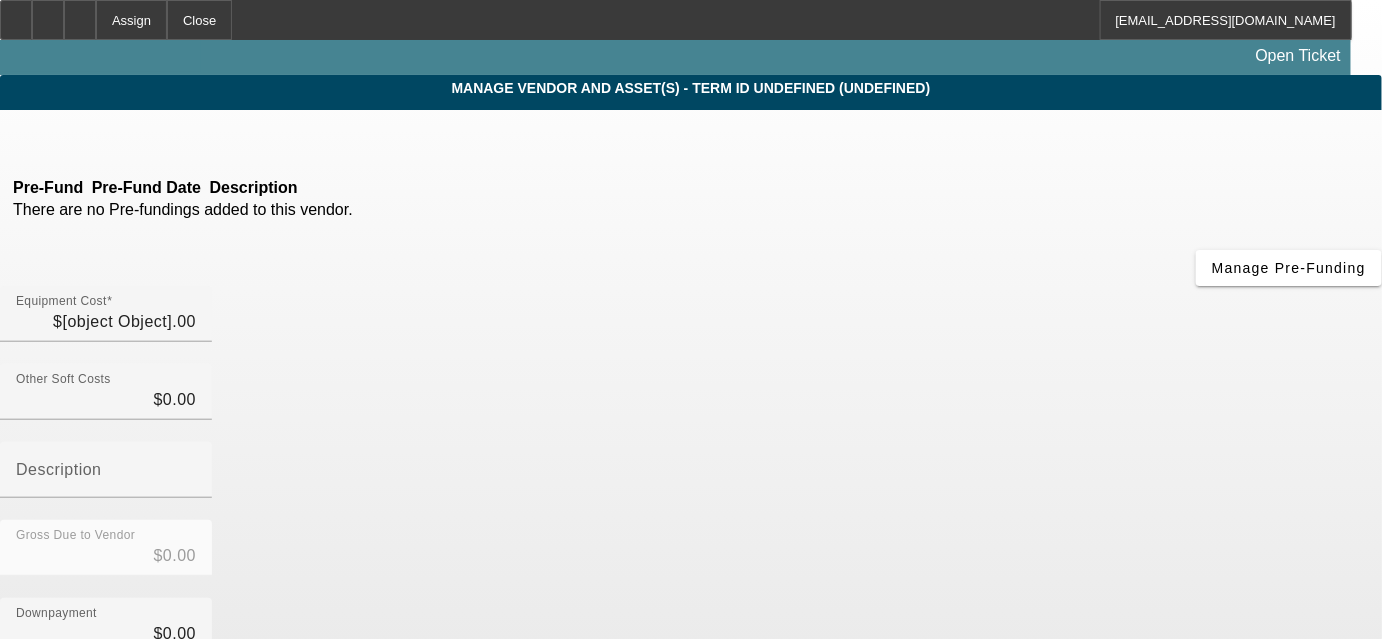 type on "$70,150.00" 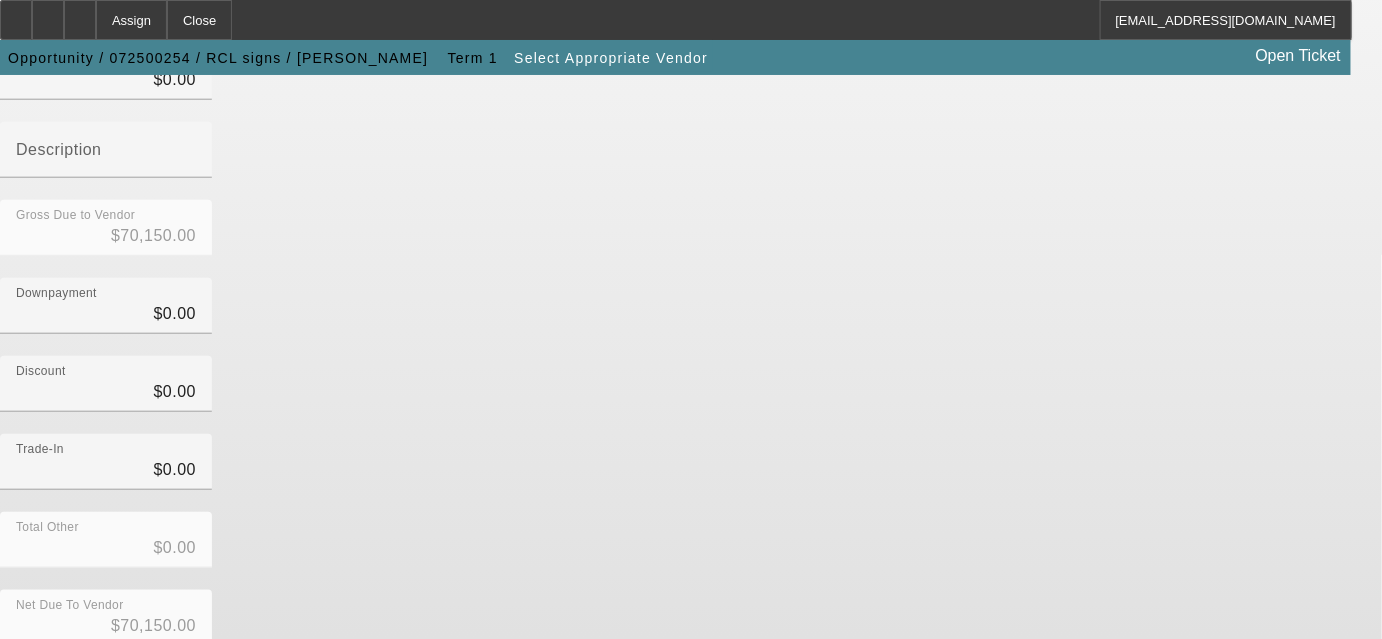 scroll, scrollTop: 386, scrollLeft: 0, axis: vertical 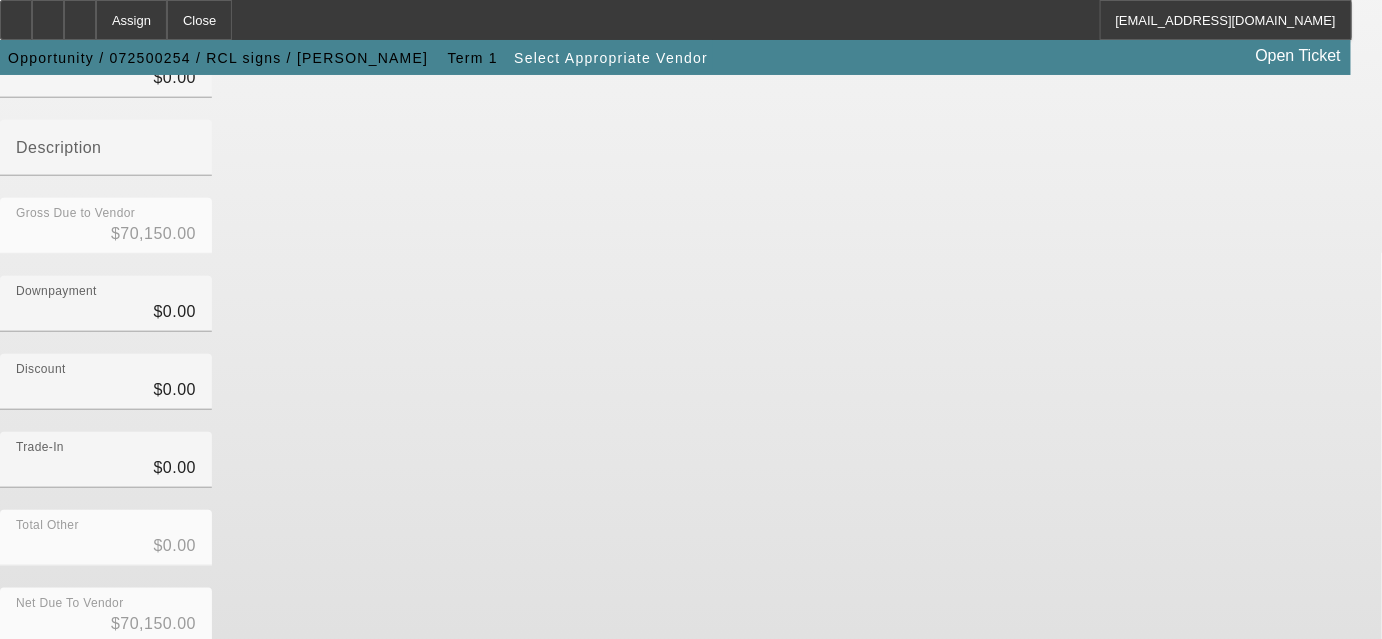 click on "Submit" at bounding box center [28, 676] 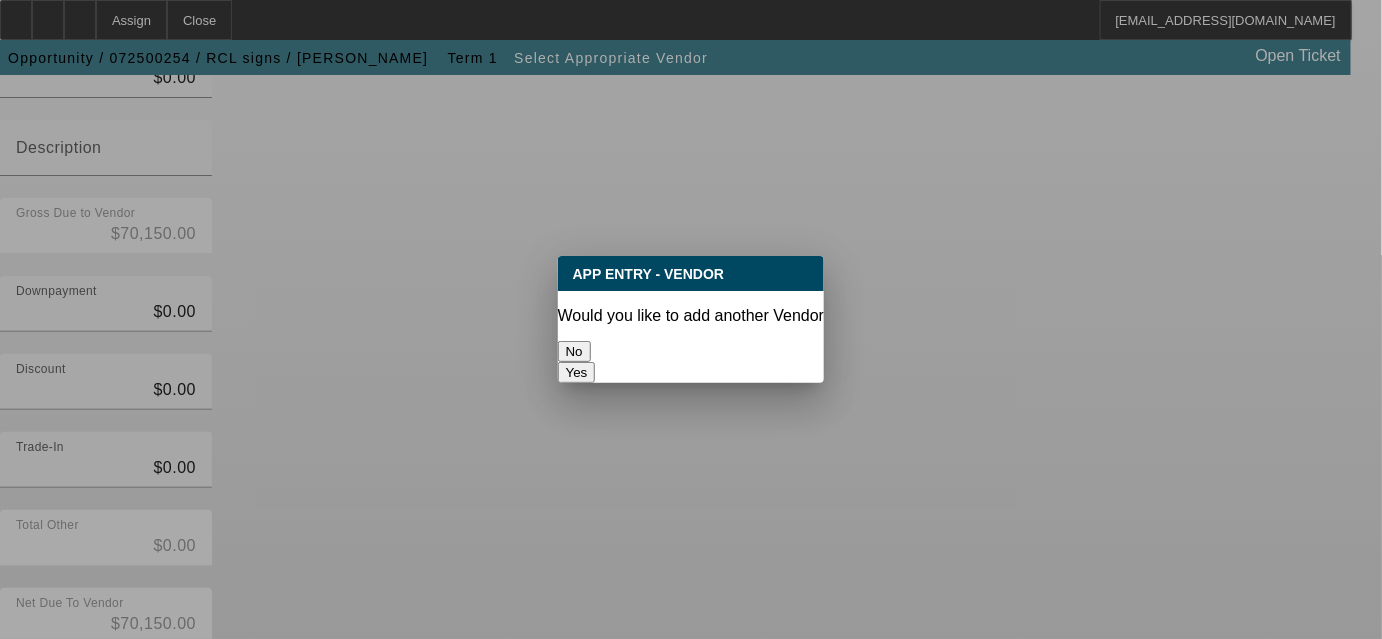 click on "No" at bounding box center (574, 351) 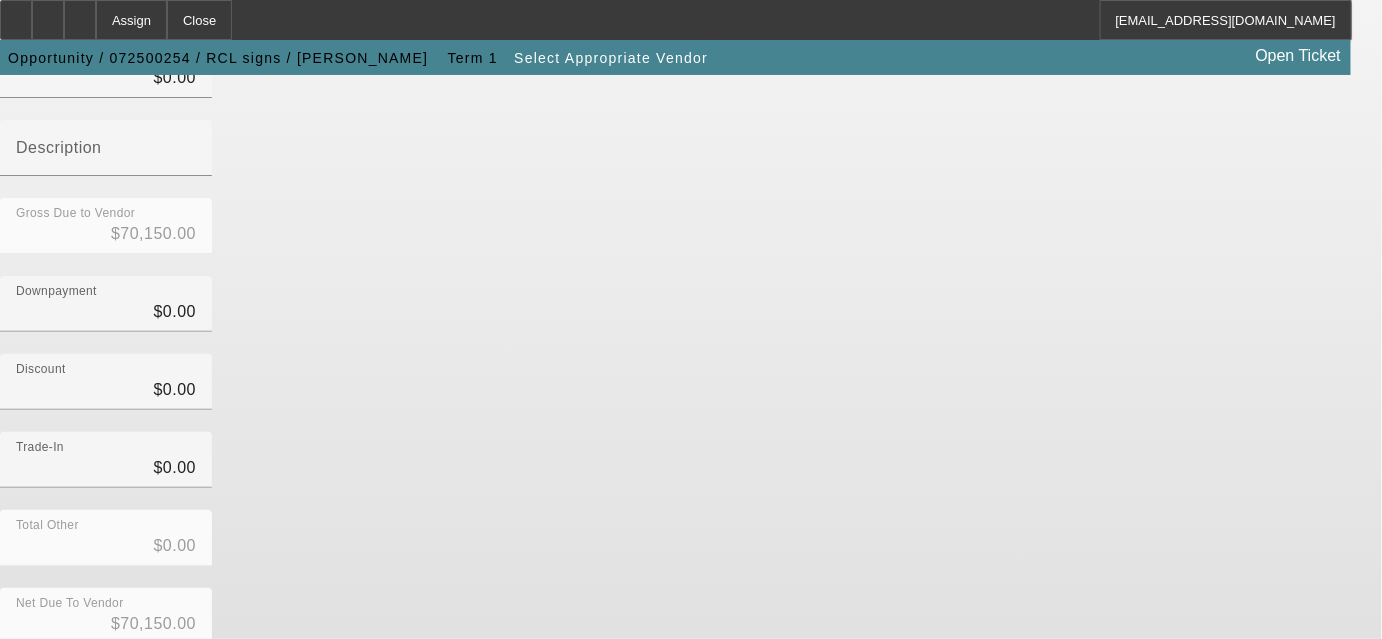 scroll, scrollTop: 386, scrollLeft: 0, axis: vertical 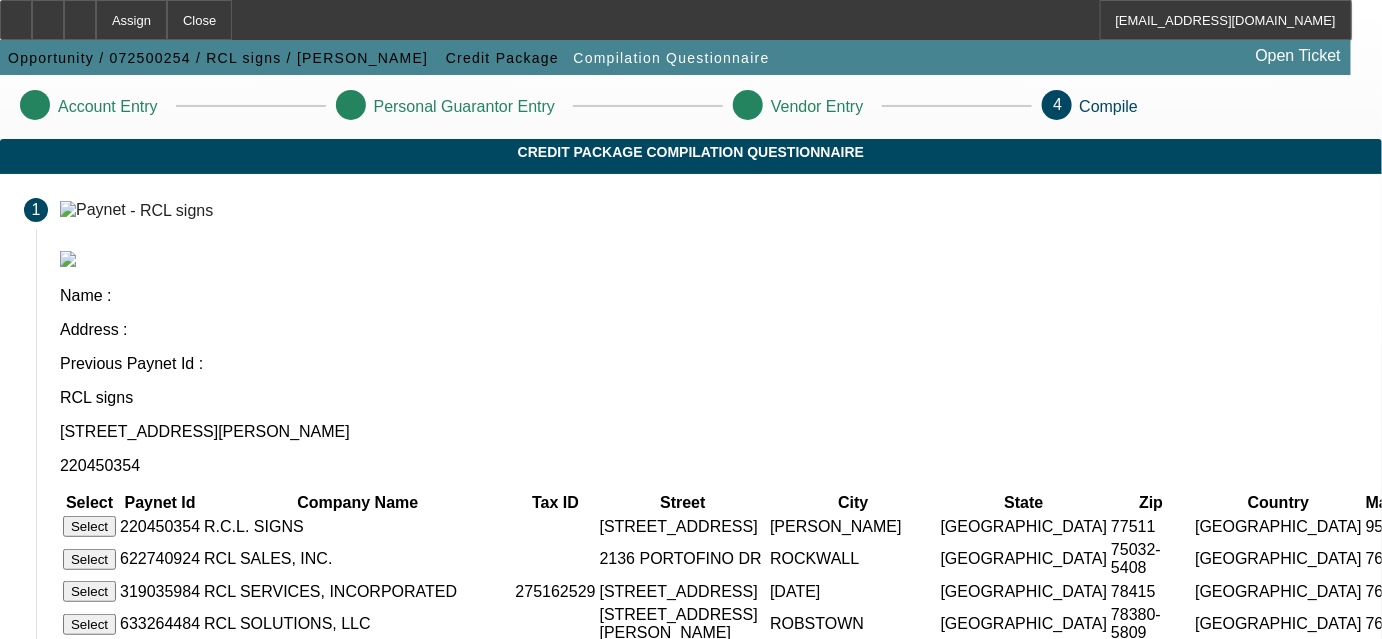 click on "Select" at bounding box center [89, 526] 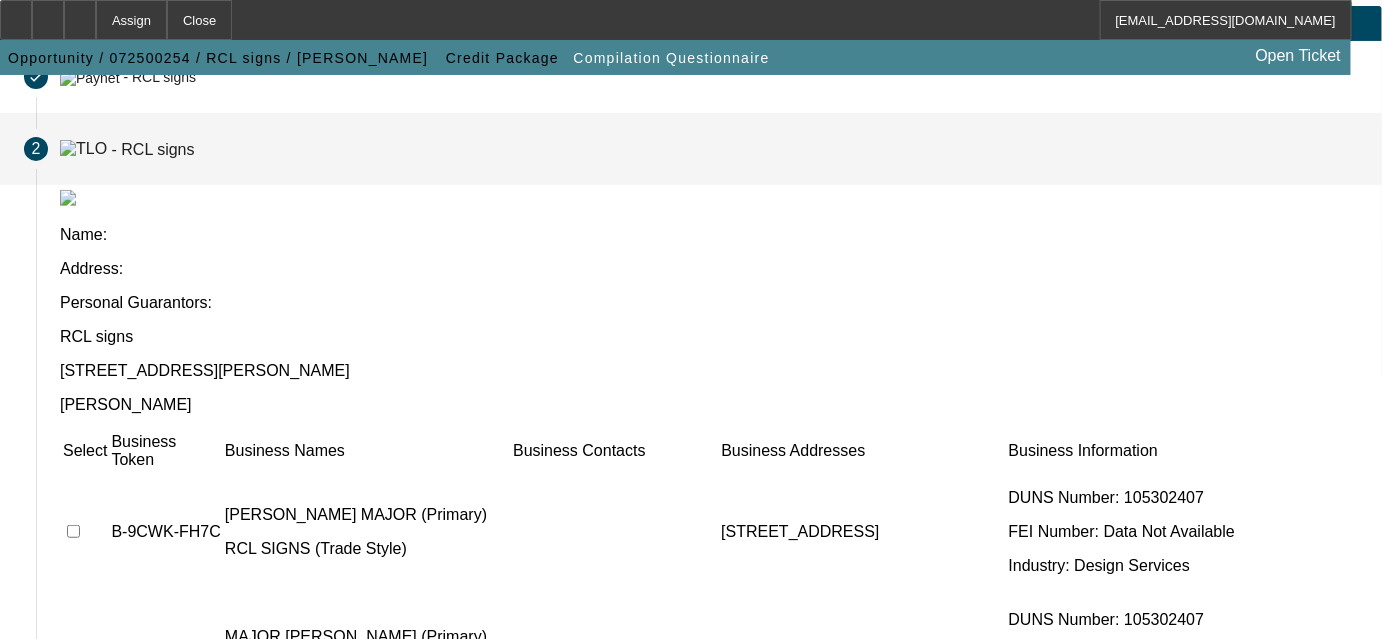 scroll, scrollTop: 49, scrollLeft: 0, axis: vertical 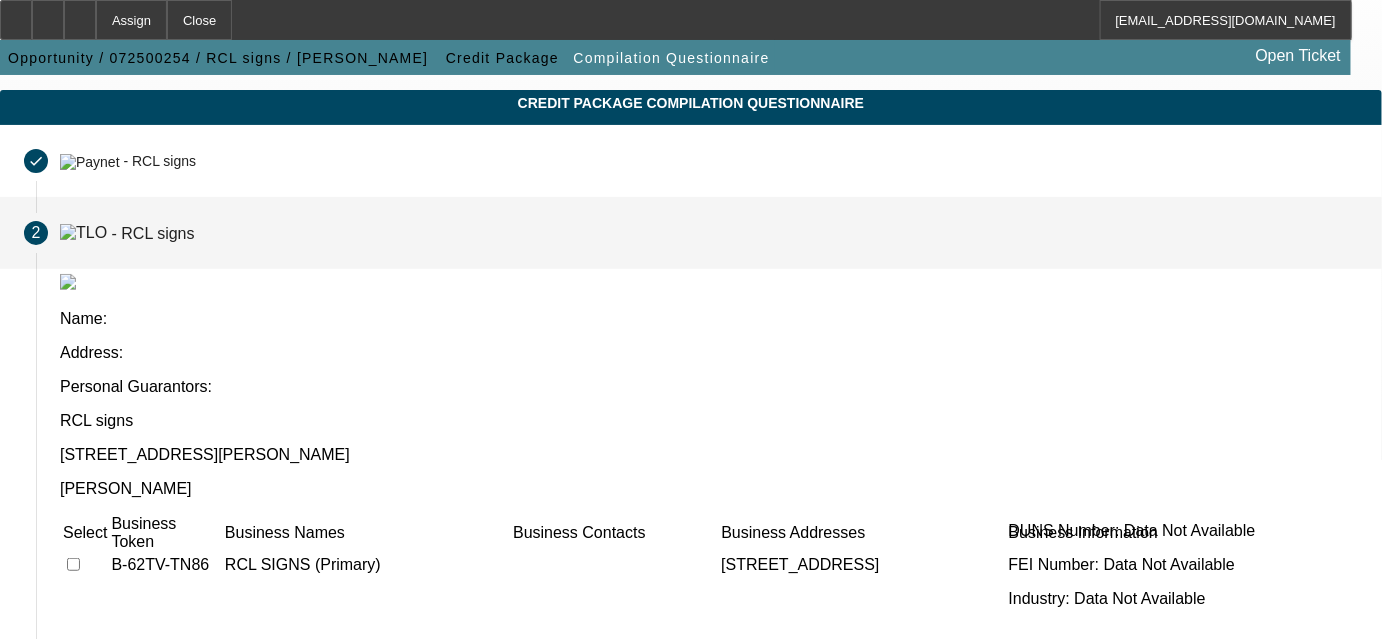 click at bounding box center (73, 808) 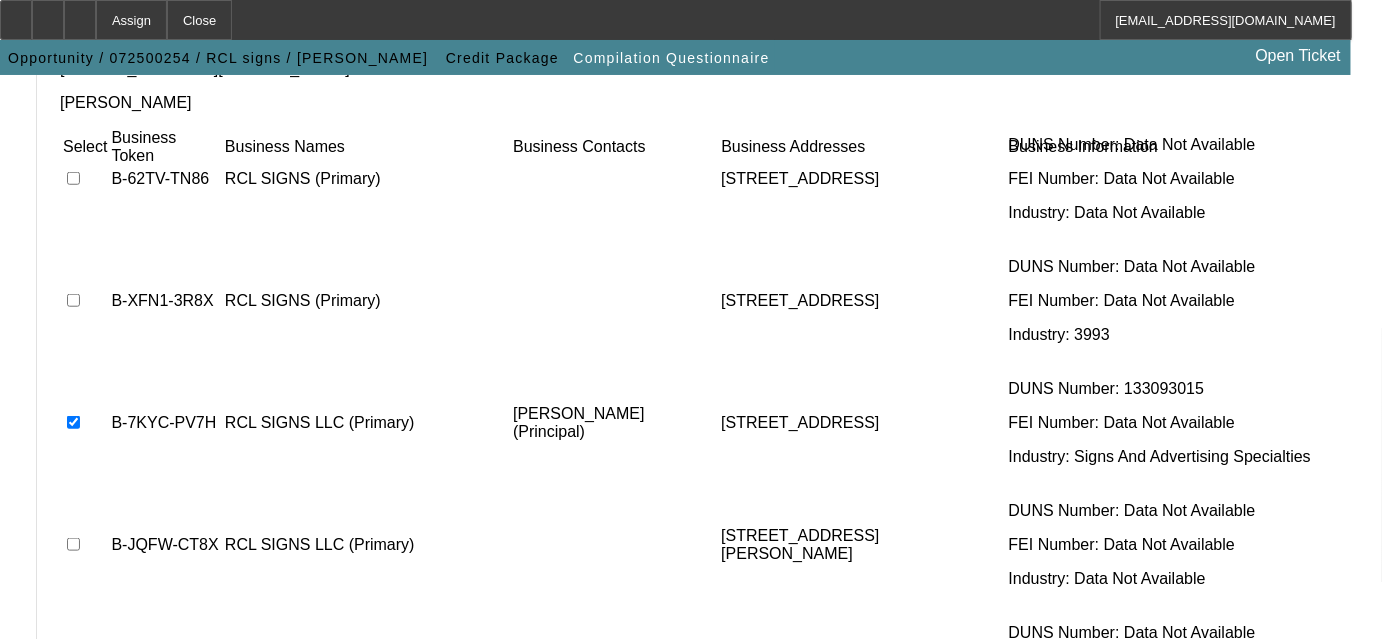 scroll, scrollTop: 466, scrollLeft: 0, axis: vertical 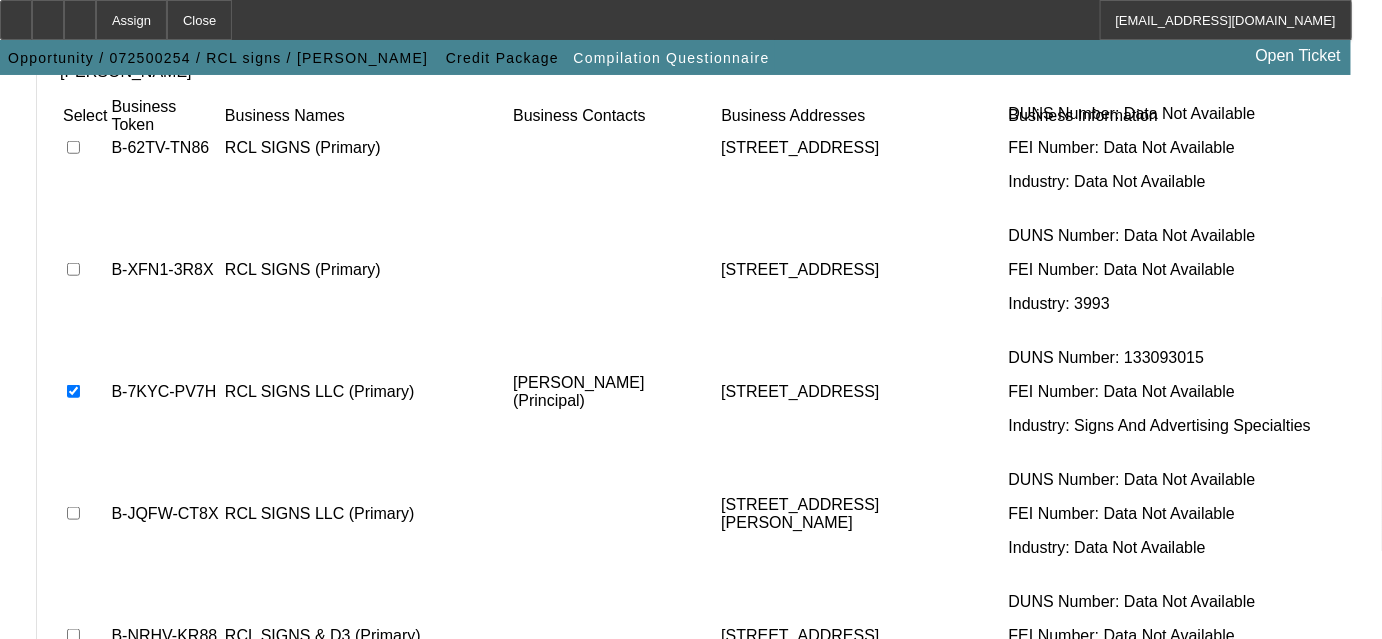 click at bounding box center (73, 888) 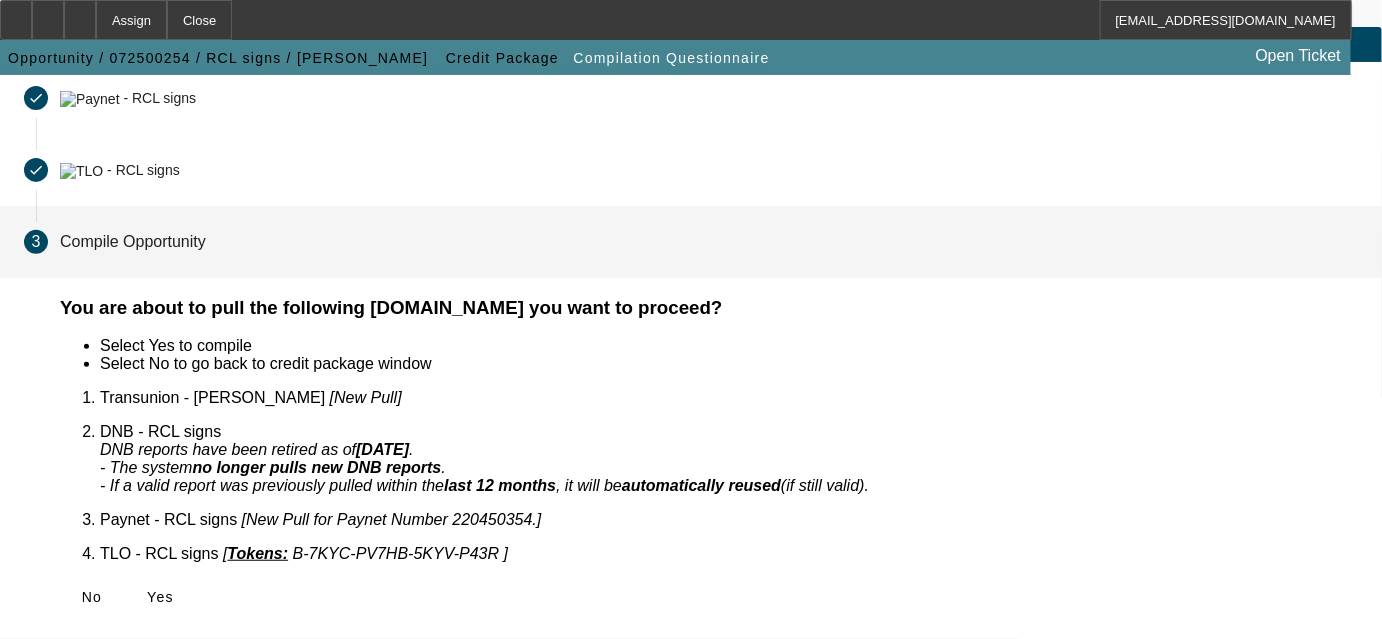 scroll, scrollTop: 85, scrollLeft: 0, axis: vertical 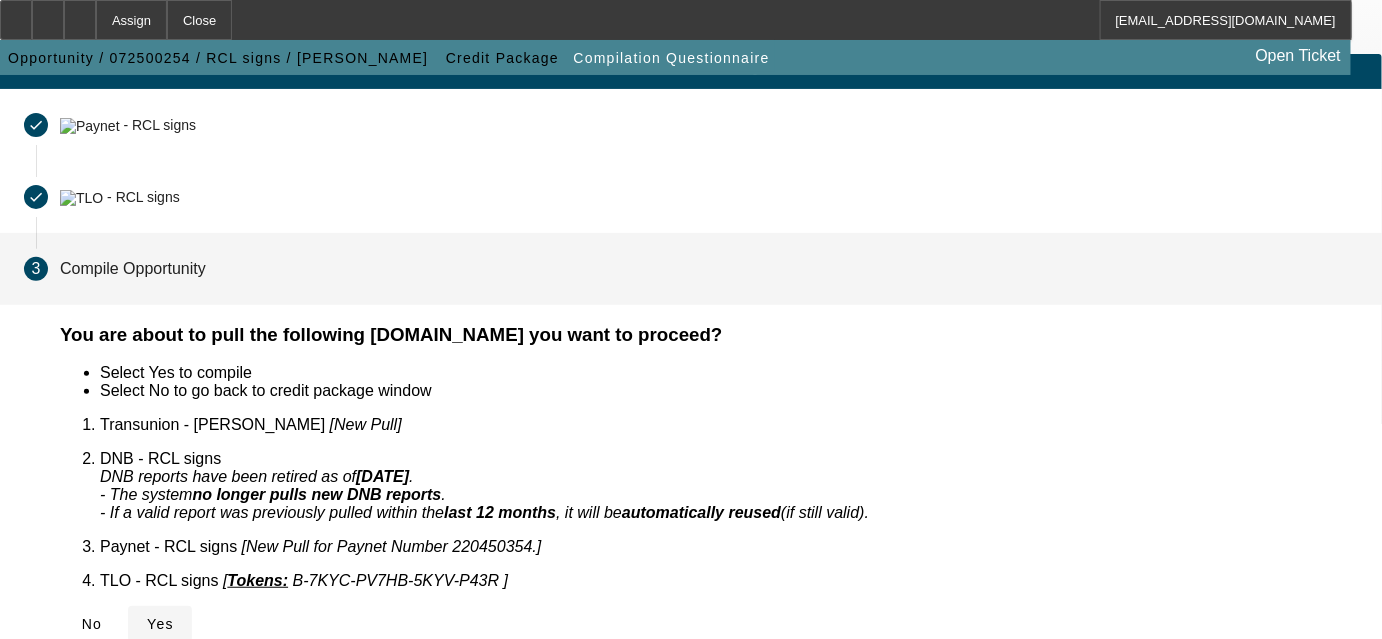 click on "Yes" at bounding box center [160, 624] 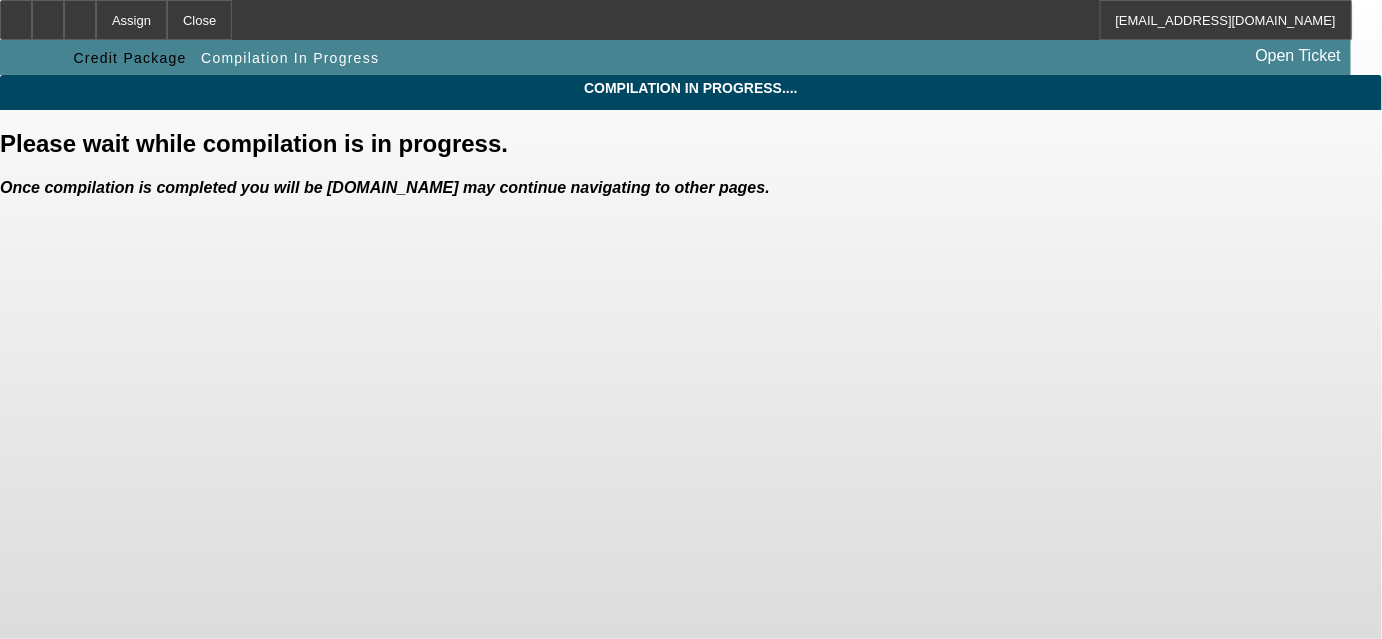scroll, scrollTop: 0, scrollLeft: 0, axis: both 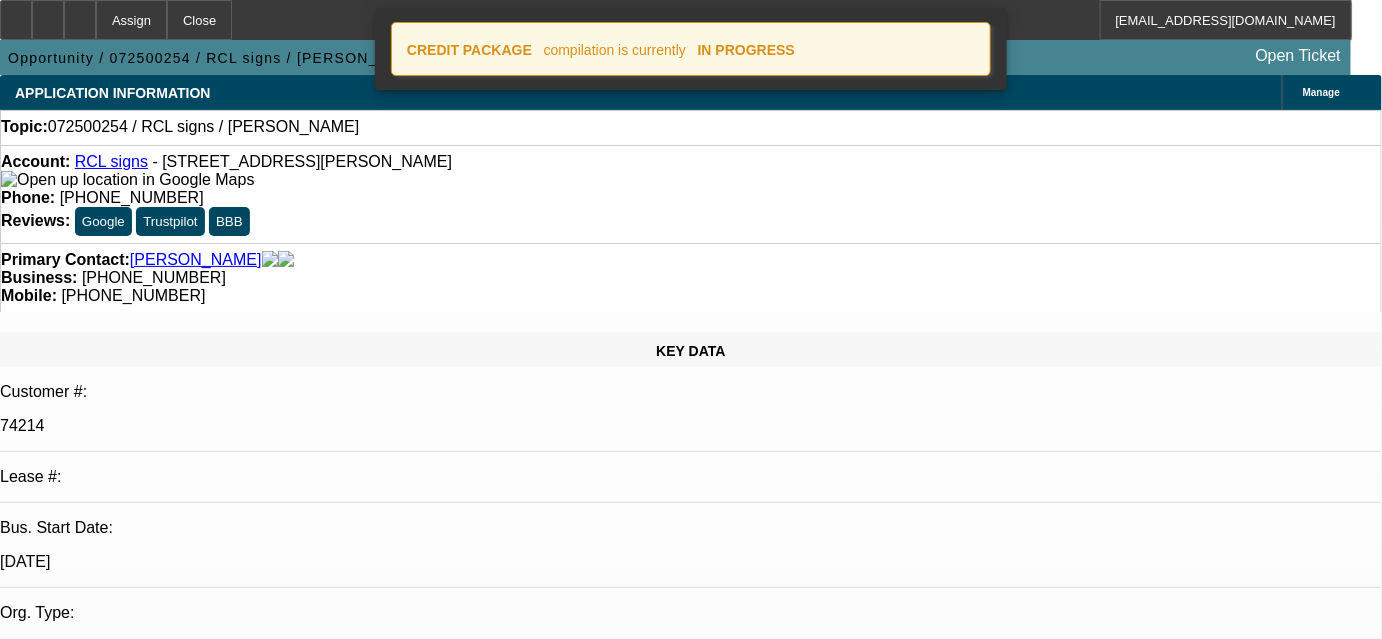select on "0" 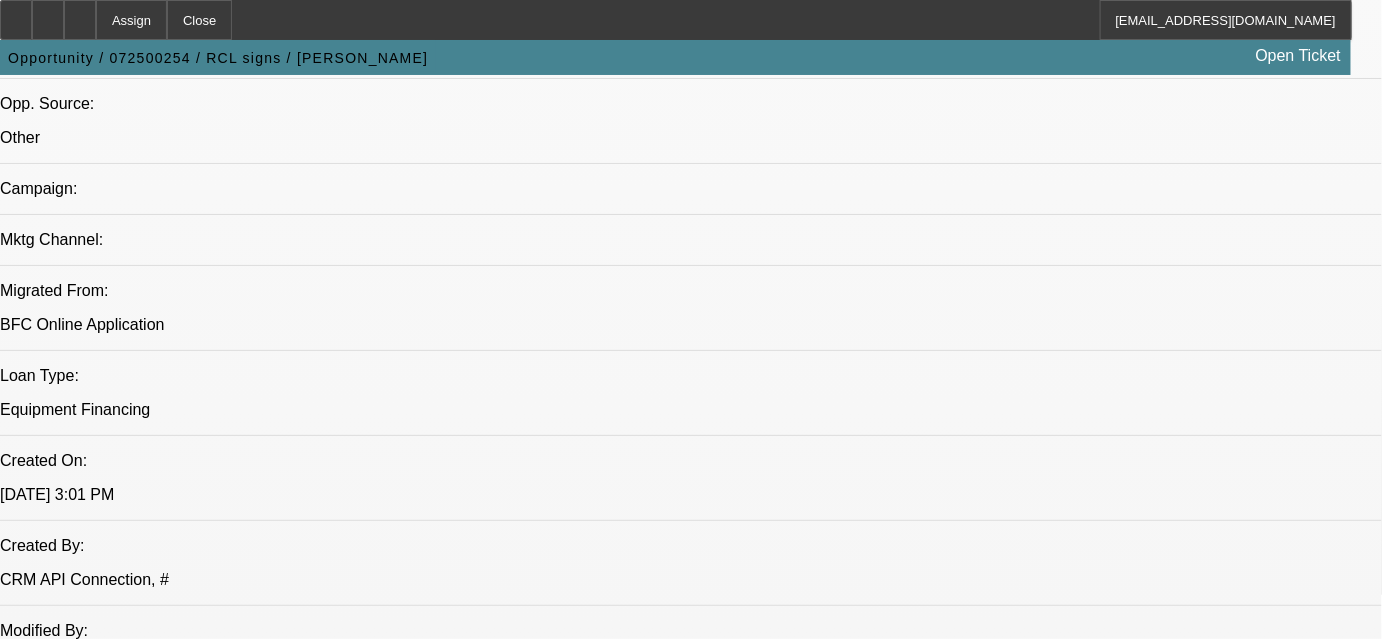 scroll, scrollTop: 1363, scrollLeft: 0, axis: vertical 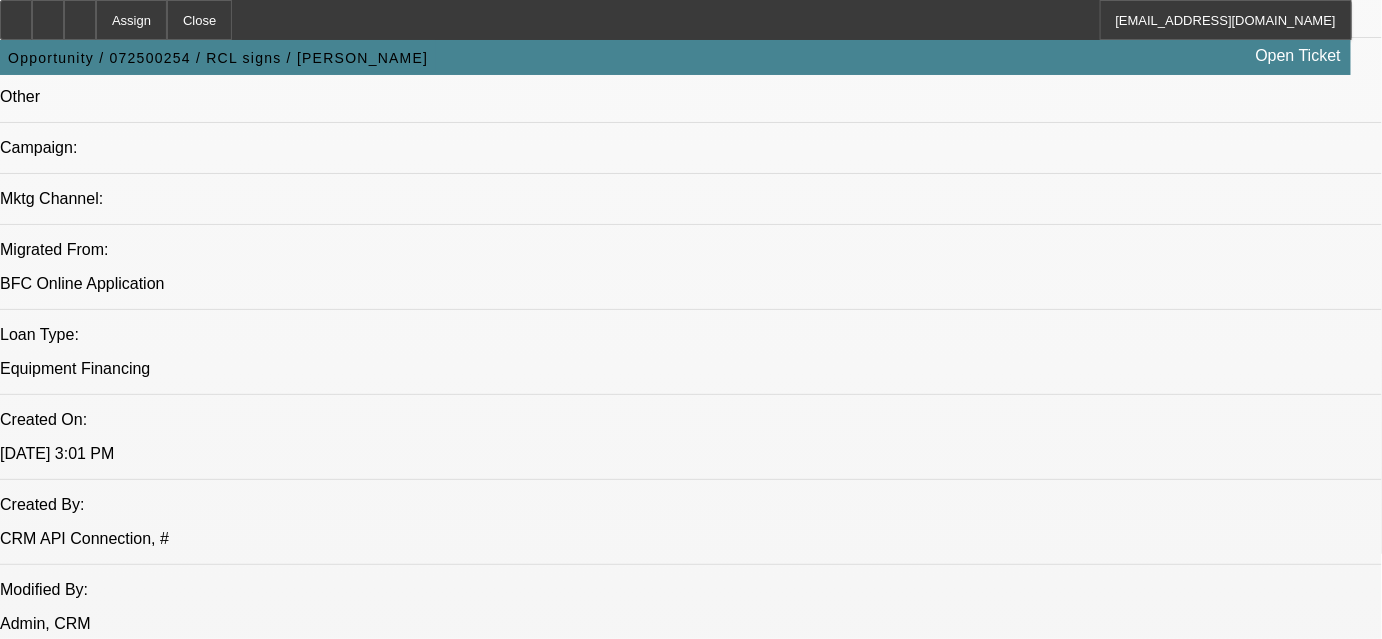 click on "0316422 / $22,902.00 / International 4700 / Third Party Vendor / RCL signs / [PERSON_NAME]" at bounding box center [464, 2417] 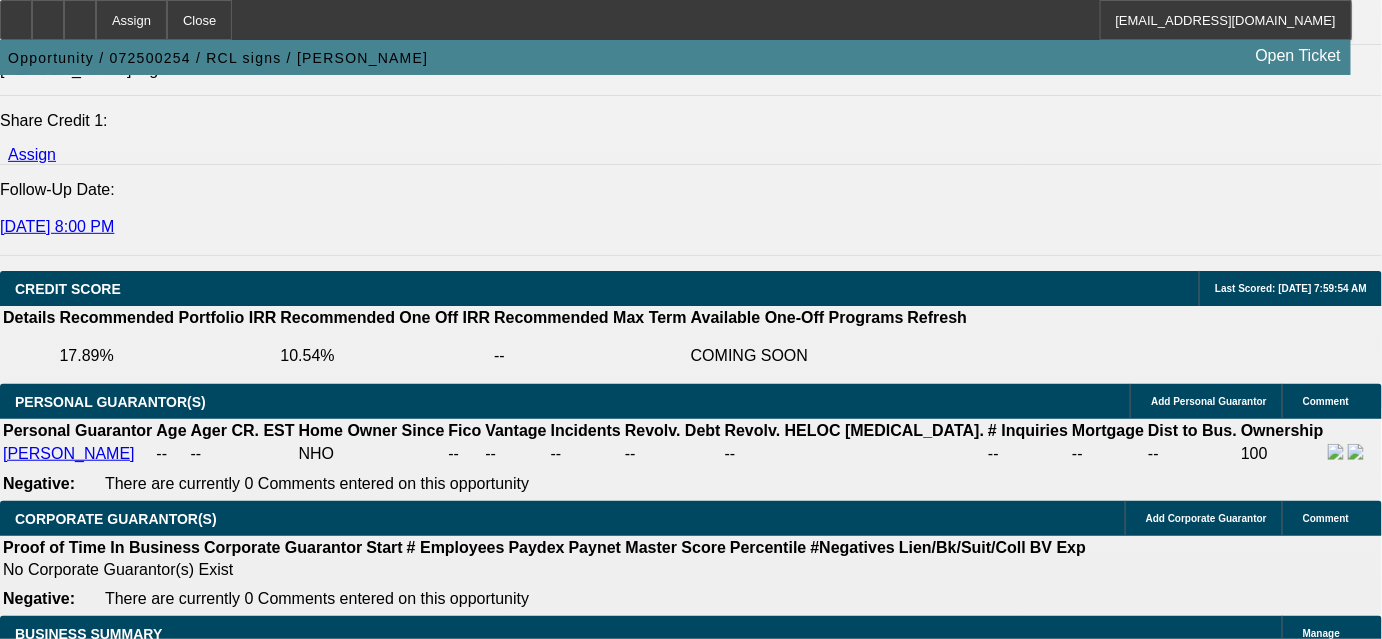 scroll, scrollTop: 2636, scrollLeft: 0, axis: vertical 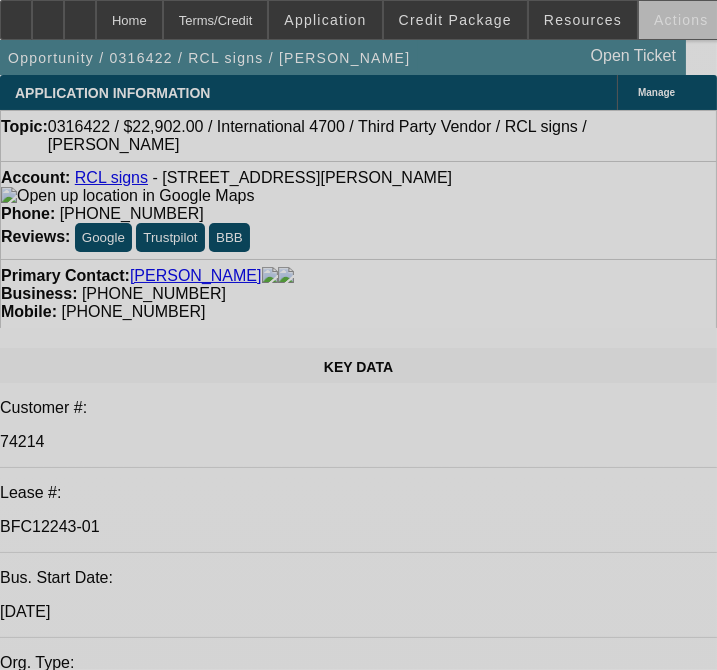 select on "0" 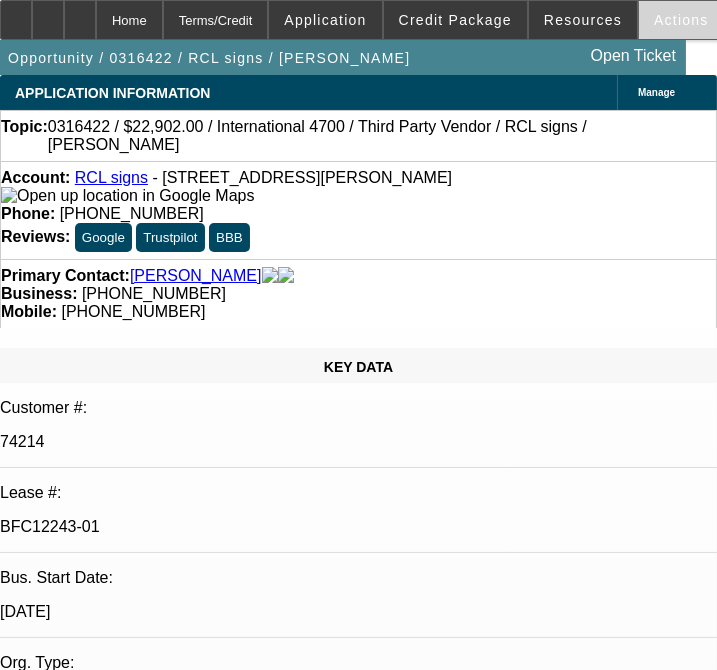 select on "0" 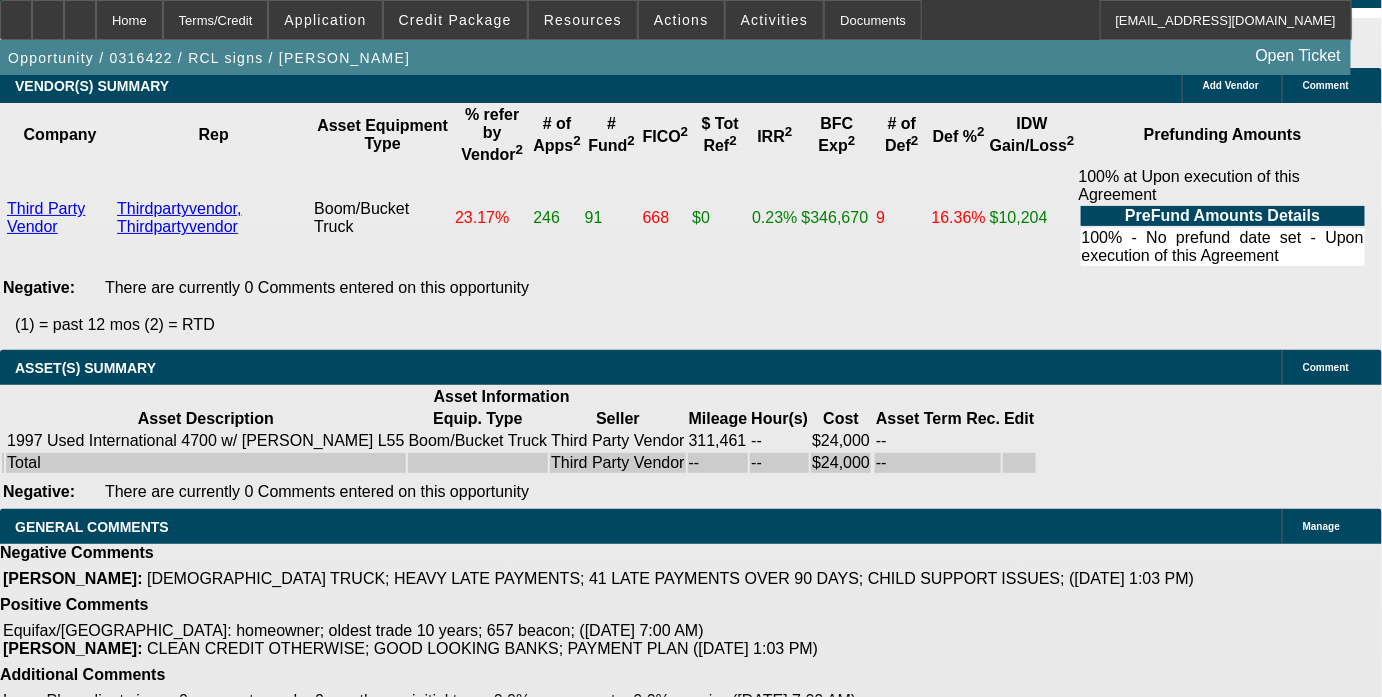 scroll, scrollTop: 4062, scrollLeft: 0, axis: vertical 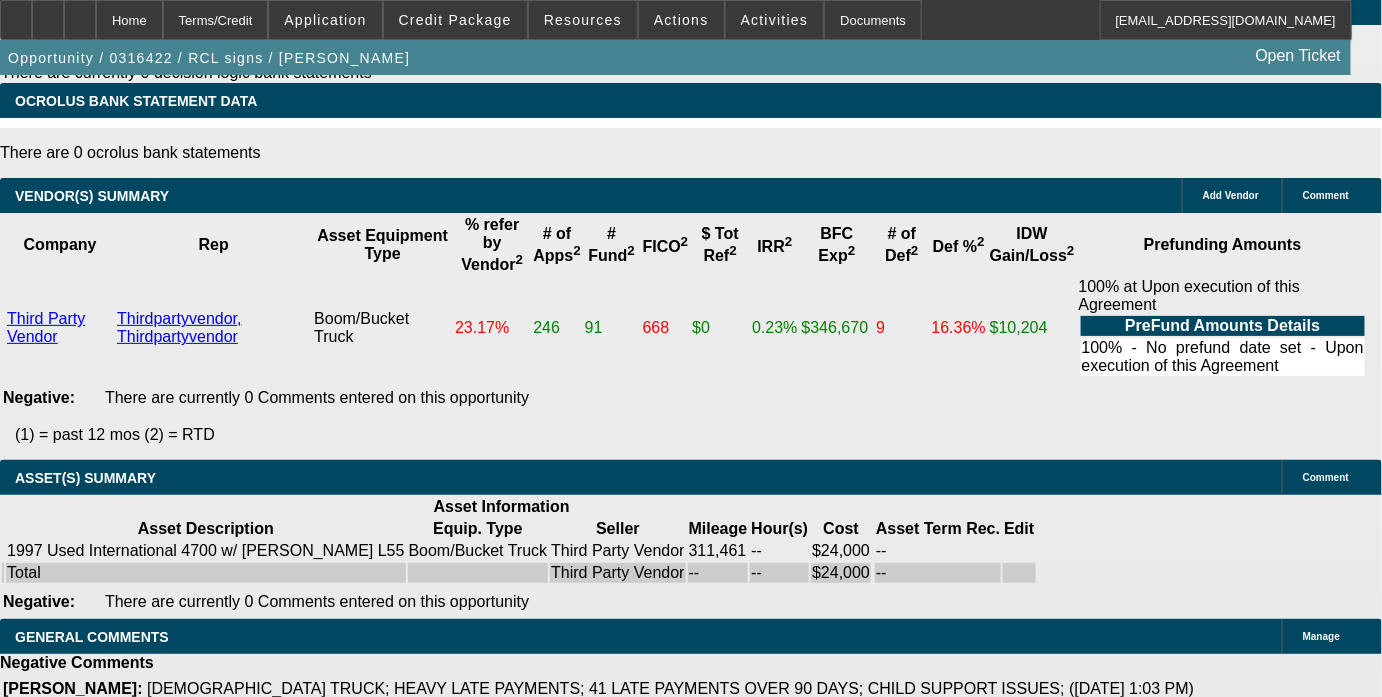 click on "Bob Dubow - 5/8/19, 12:41 PM" at bounding box center (312, 3373) 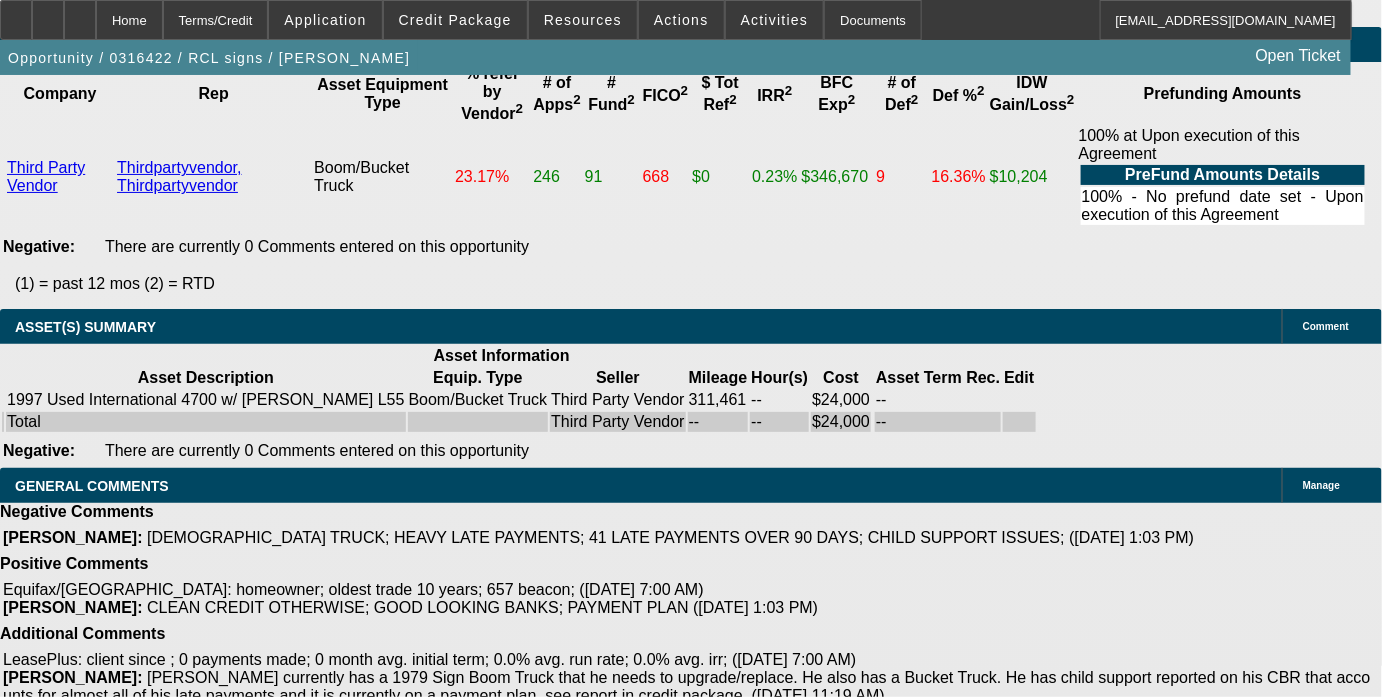 scroll, scrollTop: 4244, scrollLeft: 0, axis: vertical 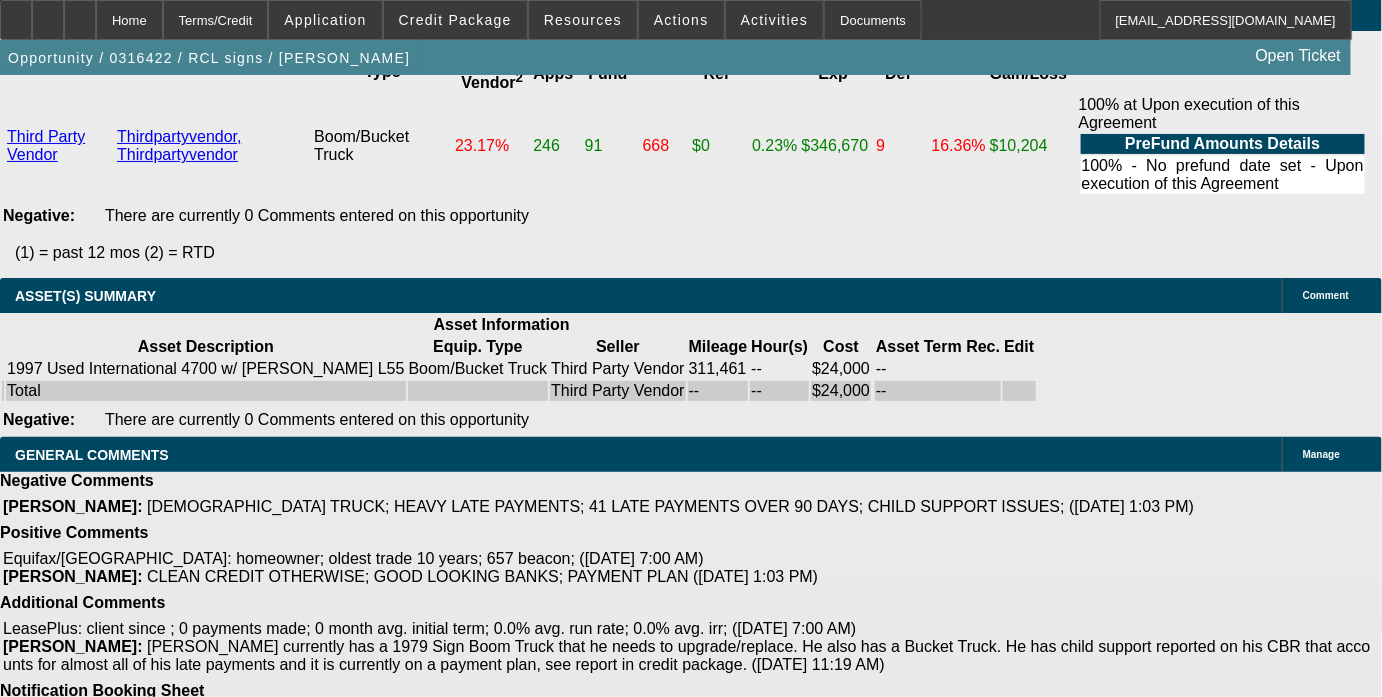 click on "RE:0316422 / $22,902.00 / International 4700 / Third Party Vendor / RCL signs / Thurston, Randy
Brian Gilmartin - 5/8/19, 12:08 PM" at bounding box center (312, 3247) 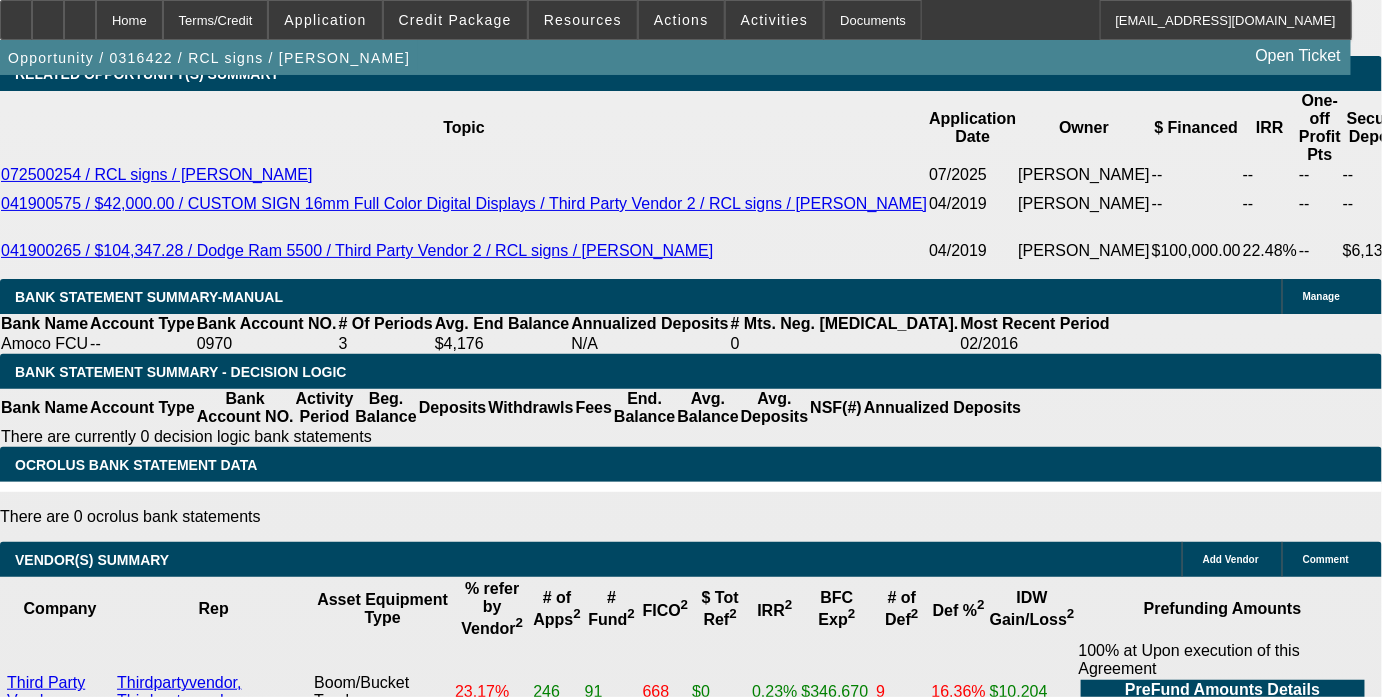 scroll, scrollTop: 3608, scrollLeft: 0, axis: vertical 